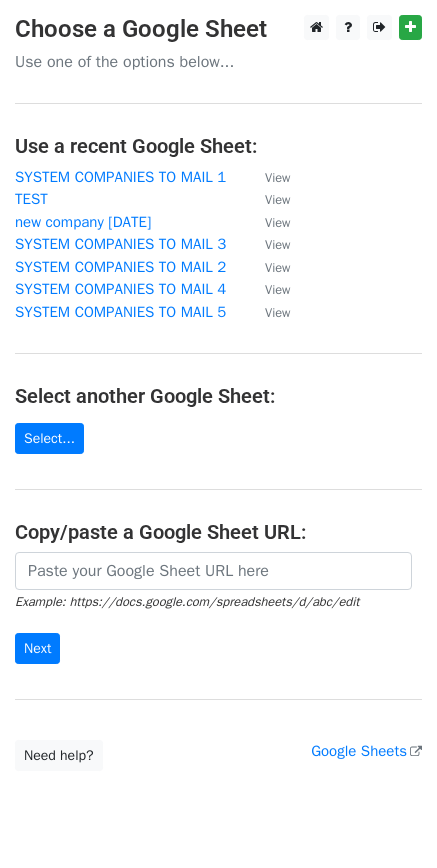 scroll, scrollTop: 0, scrollLeft: 0, axis: both 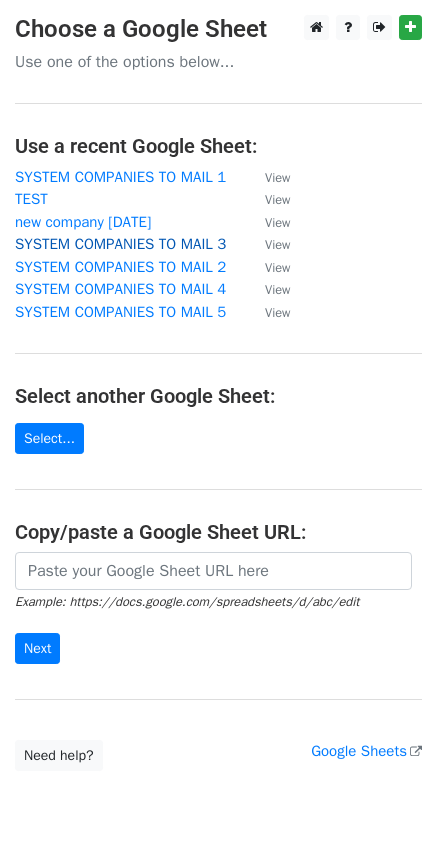 click on "SYSTEM COMPANIES TO MAIL 3" at bounding box center [120, 244] 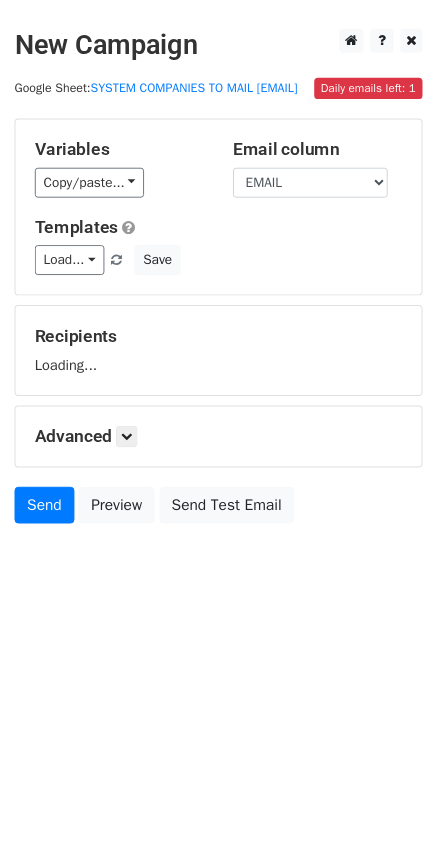 scroll, scrollTop: 0, scrollLeft: 0, axis: both 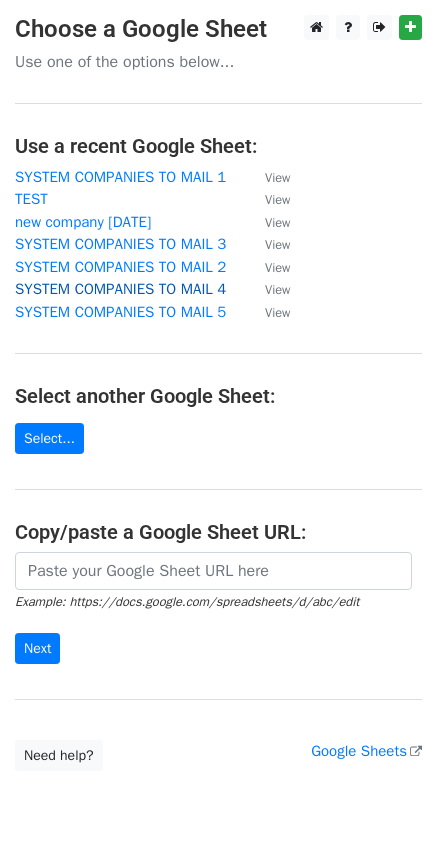 click on "SYSTEM COMPANIES TO MAIL 4" at bounding box center (120, 289) 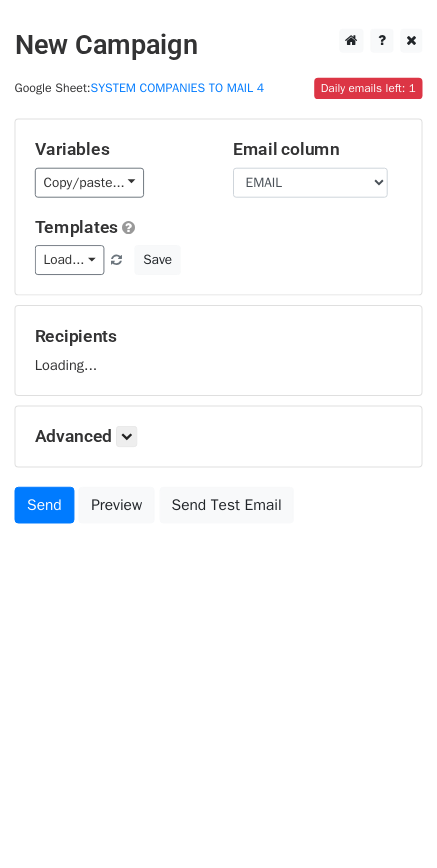 scroll, scrollTop: 0, scrollLeft: 0, axis: both 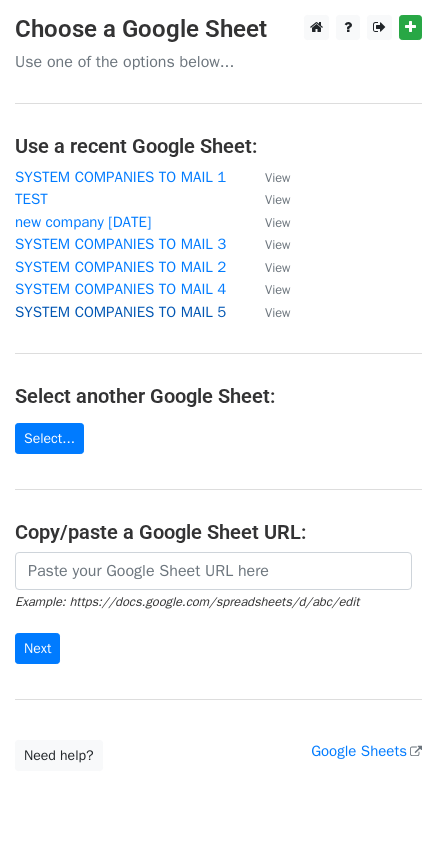 click on "SYSTEM COMPANIES TO MAIL 5" at bounding box center [120, 312] 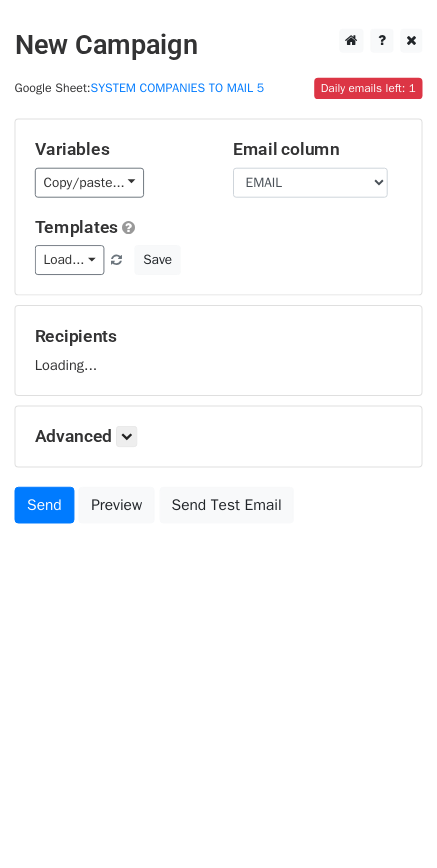 scroll, scrollTop: 0, scrollLeft: 0, axis: both 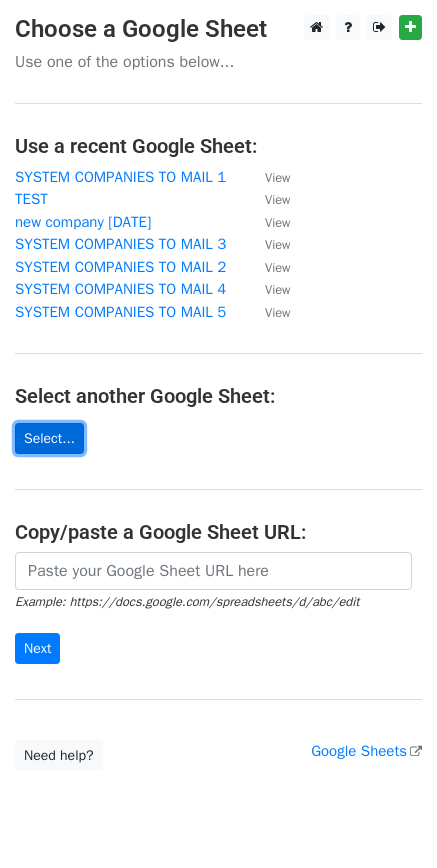 click on "Select..." at bounding box center (49, 438) 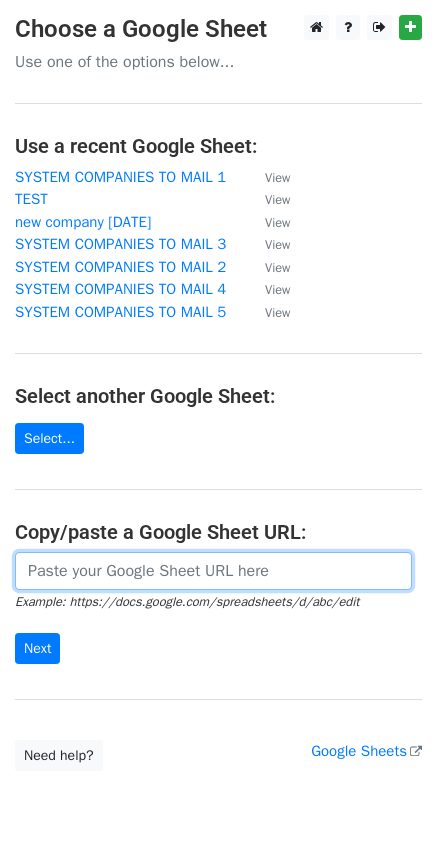 click at bounding box center [213, 571] 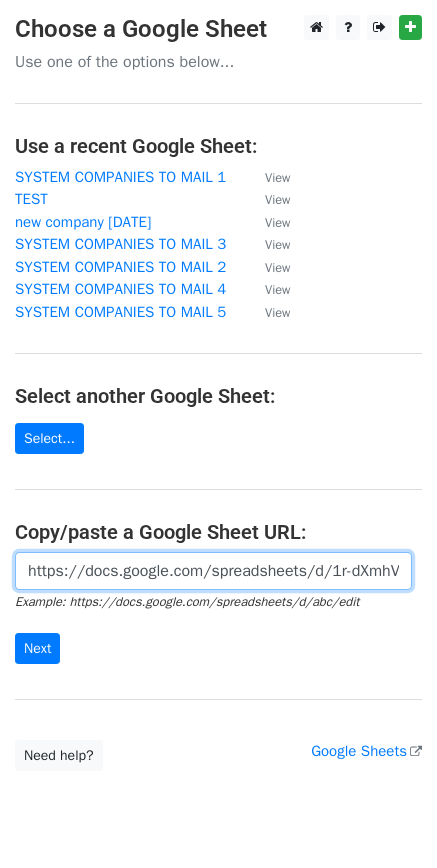 scroll, scrollTop: 0, scrollLeft: 446, axis: horizontal 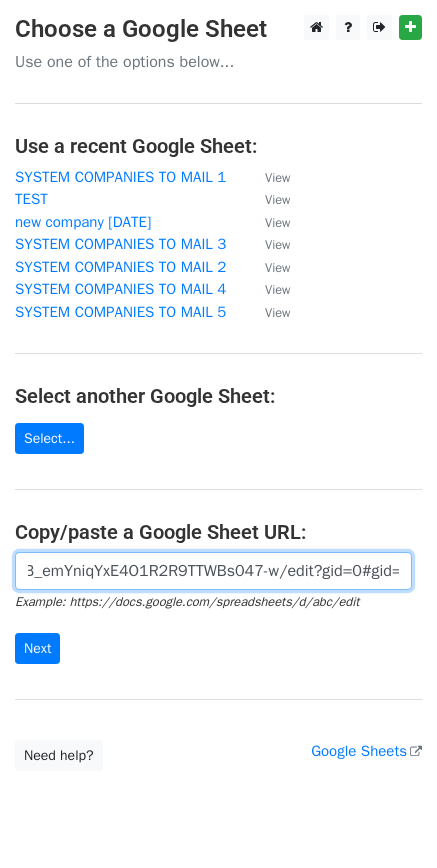 type on "https://docs.google.com/spreadsheets/d/1r-dXmhV8FnePL78B_emYniqYxE4O1R2R9TTWBs047-w/edit?gid=0#gid=0" 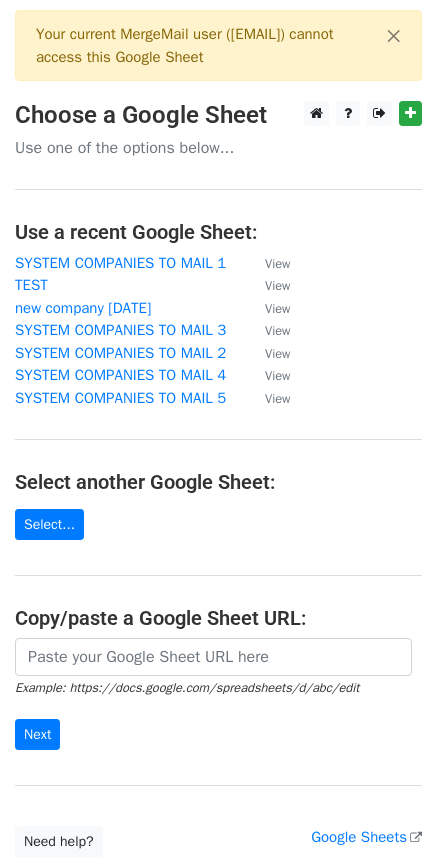 scroll, scrollTop: 0, scrollLeft: 0, axis: both 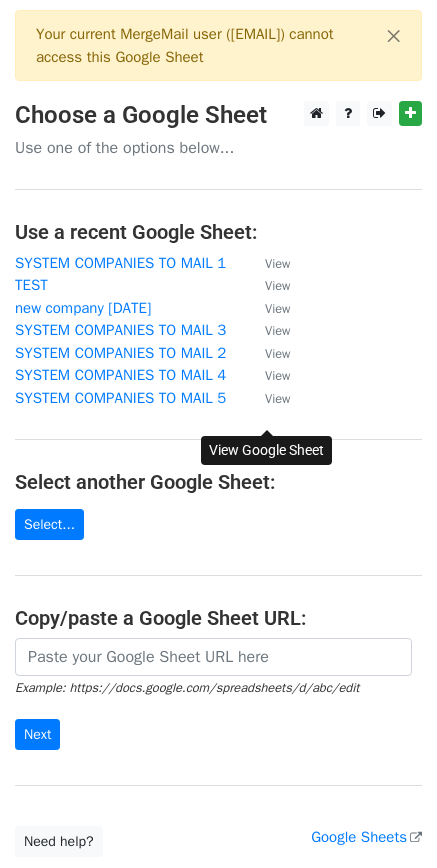 click on "View" at bounding box center [277, 399] 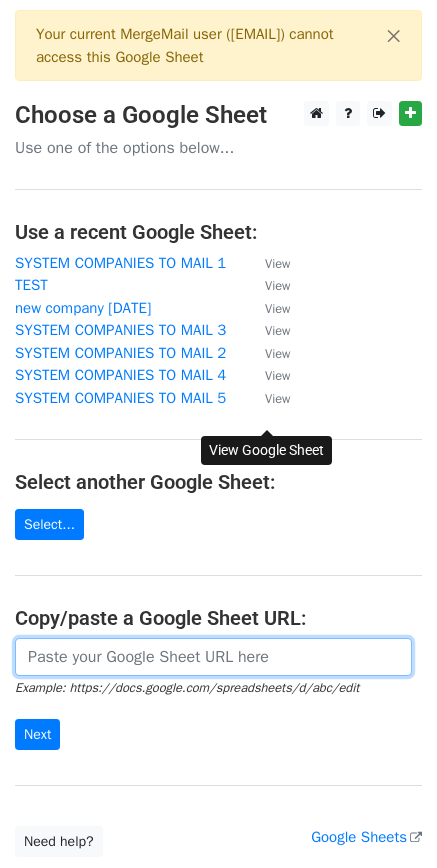 click at bounding box center [213, 657] 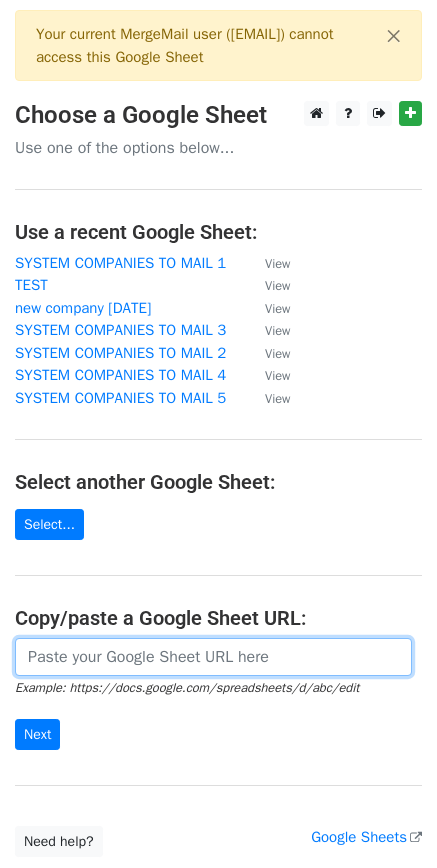 paste on "https://docs.google.com/spreadsheets/d/1VgxkzFPAVgfTFRGsbKlCsncr6Gr07DikXQwQ97L7iTU/edit?gid=0#gid=0" 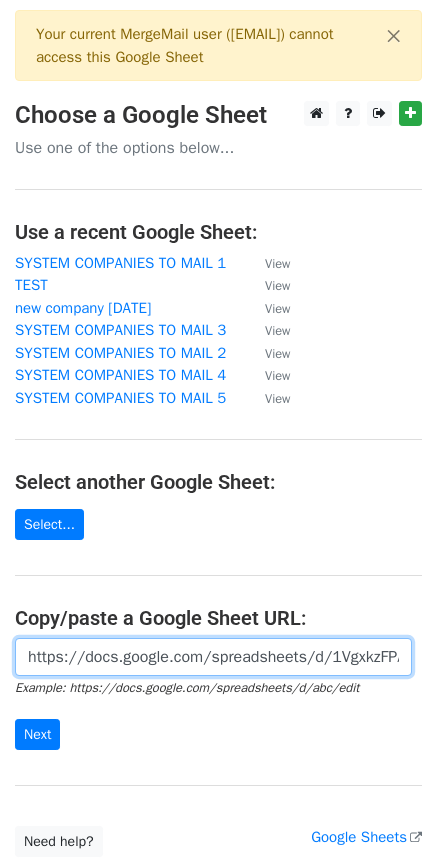 scroll, scrollTop: 0, scrollLeft: 426, axis: horizontal 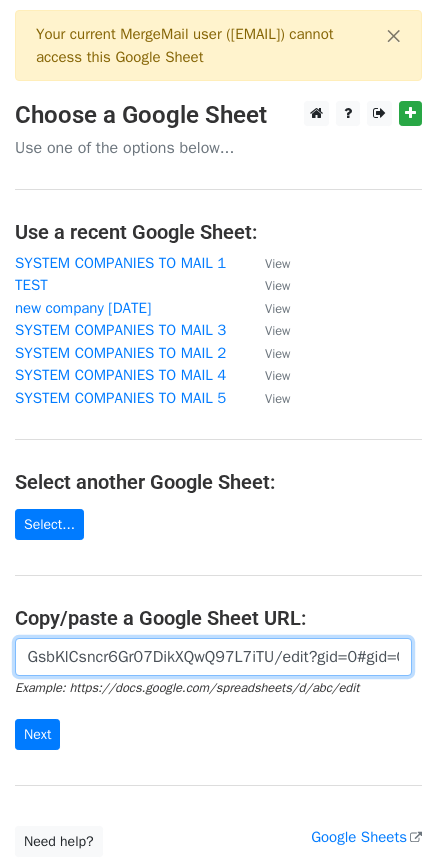 type on "https://docs.google.com/spreadsheets/d/1VgxkzFPAVgfTFRGsbKlCsncr6Gr07DikXQwQ97L7iTU/edit?gid=0#gid=0" 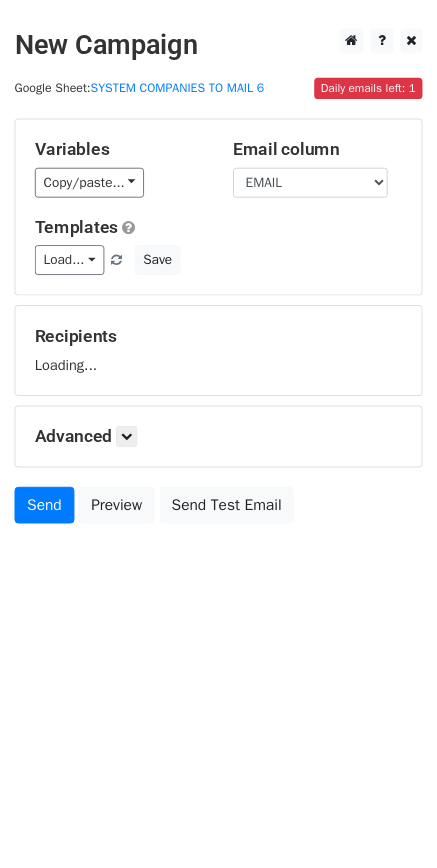 scroll, scrollTop: 0, scrollLeft: 0, axis: both 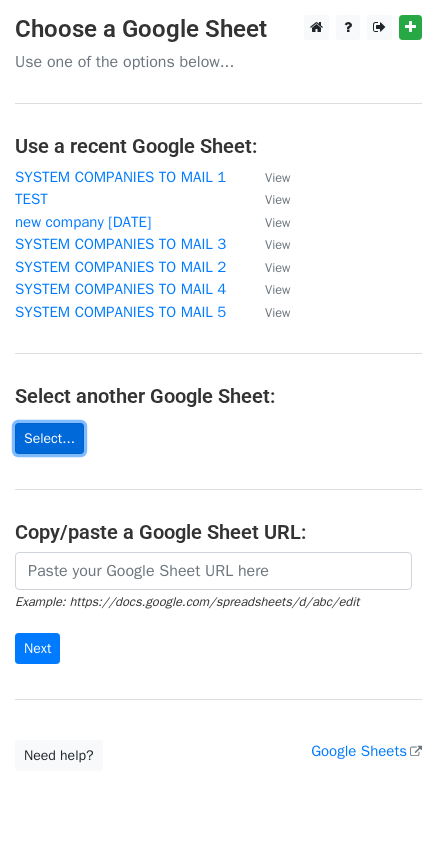 click on "Select..." at bounding box center [49, 438] 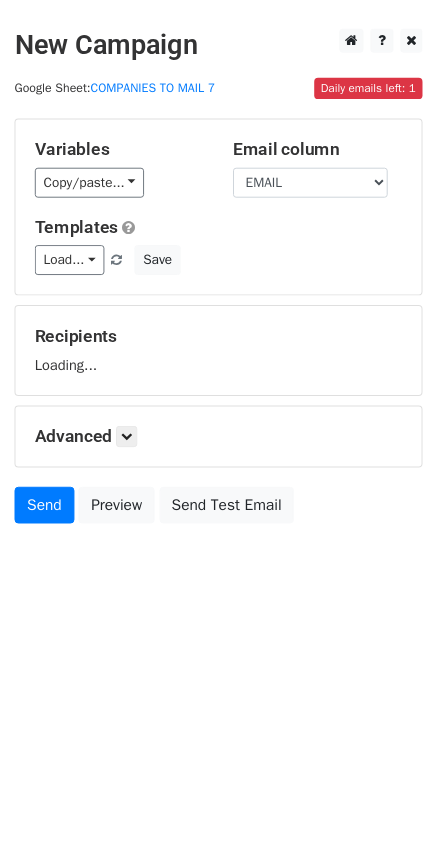 scroll, scrollTop: 0, scrollLeft: 0, axis: both 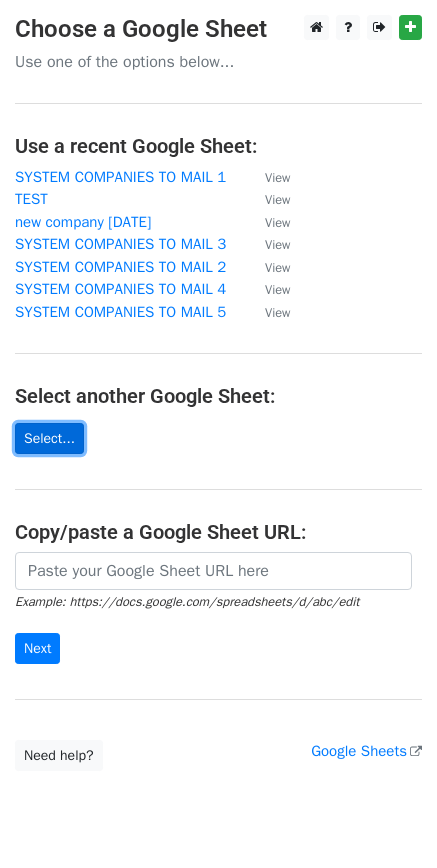 click on "Select..." at bounding box center (49, 438) 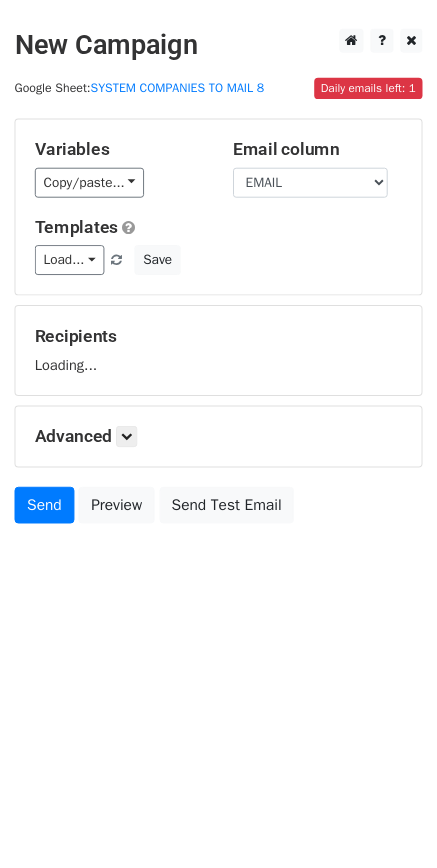 scroll, scrollTop: 0, scrollLeft: 0, axis: both 